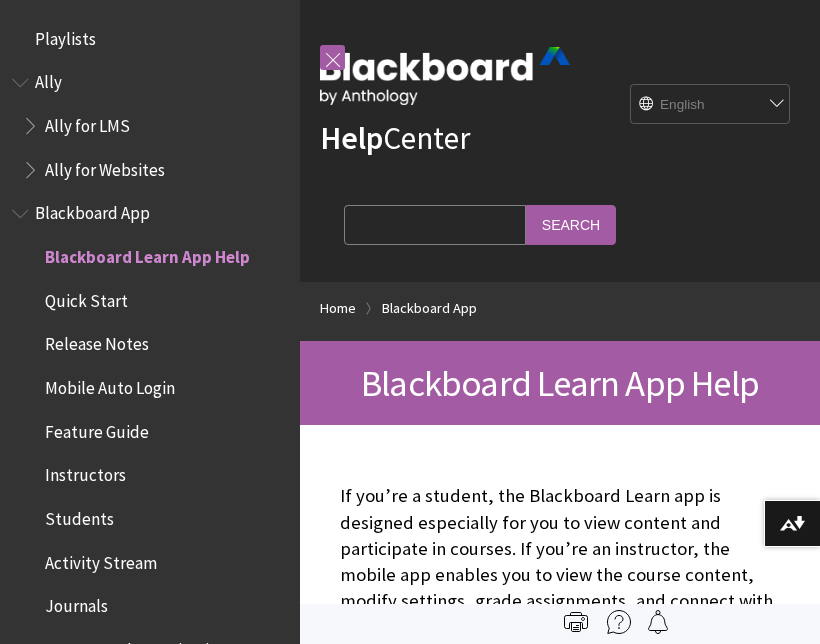 scroll, scrollTop: 0, scrollLeft: 0, axis: both 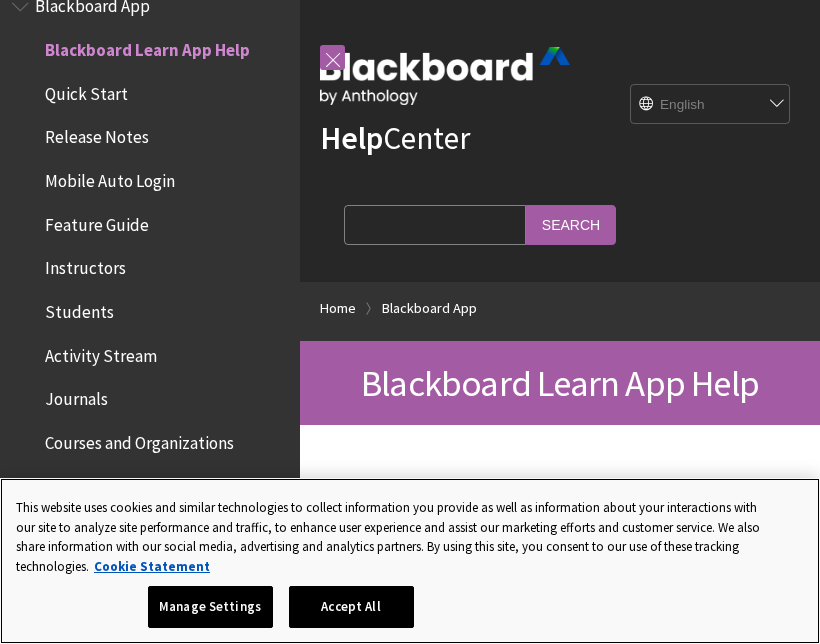 click on "Accept All" at bounding box center (351, 607) 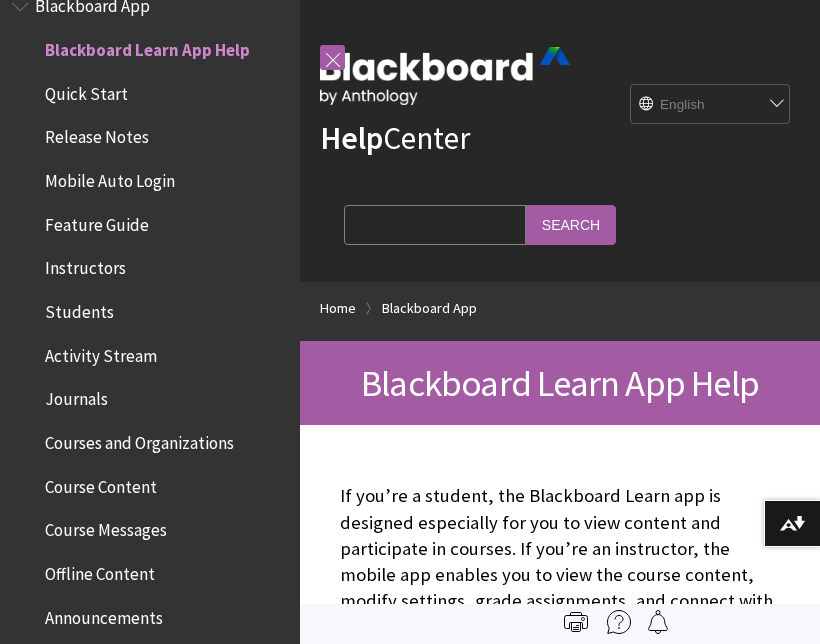 click on "Students" at bounding box center (155, 94) 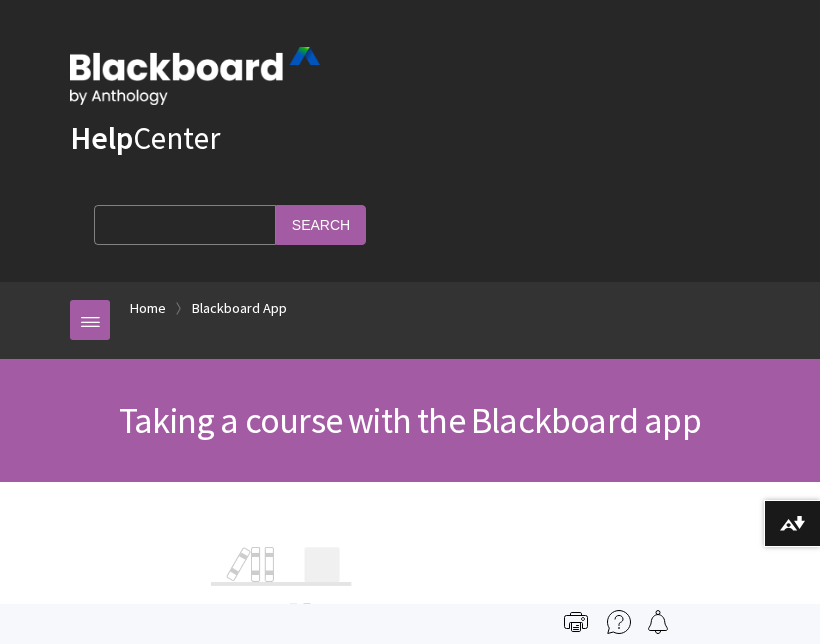 scroll, scrollTop: 0, scrollLeft: 0, axis: both 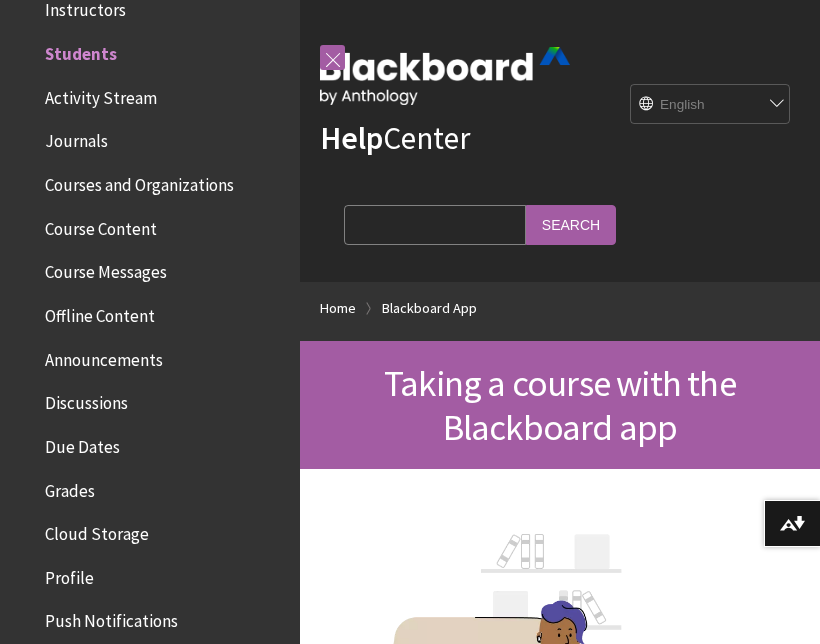 click on "Search Query" at bounding box center [435, 224] 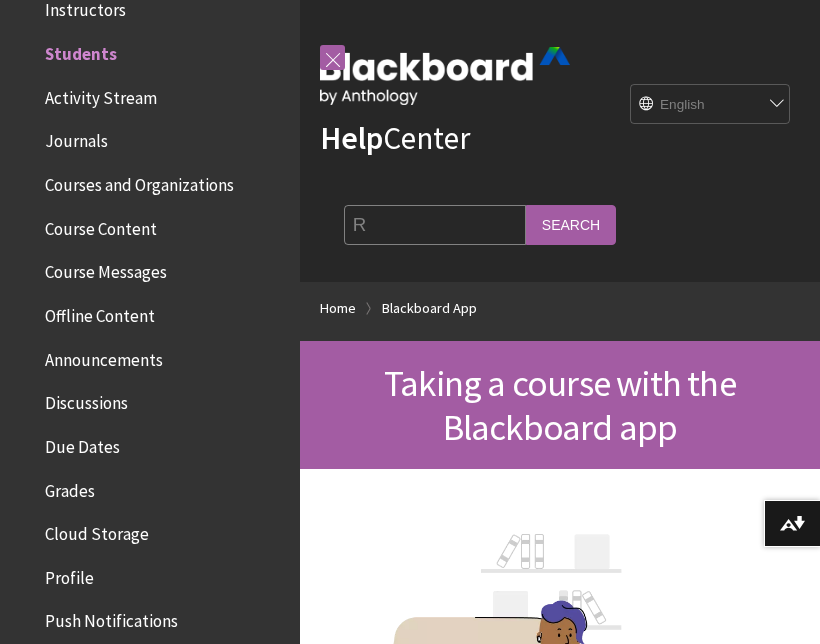 click on "R" at bounding box center (435, 224) 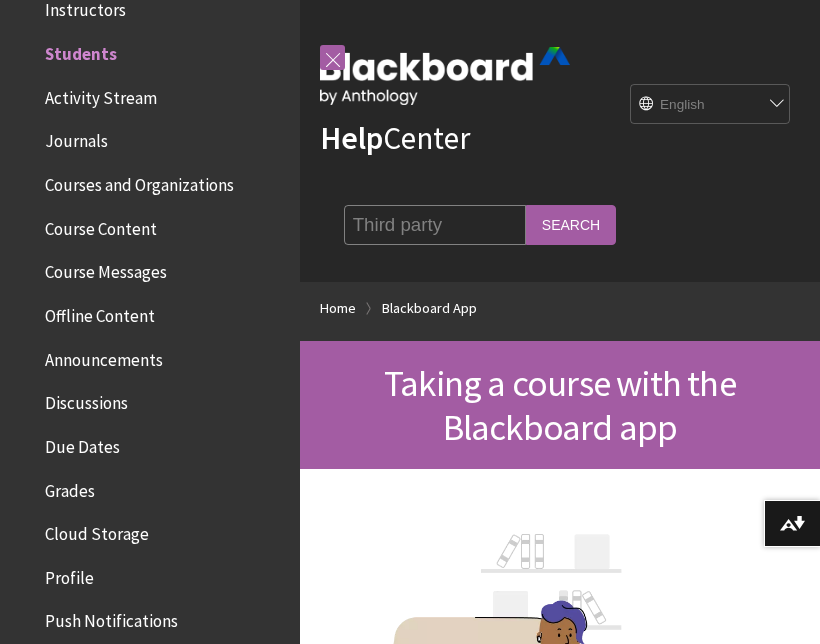 type on "Third party" 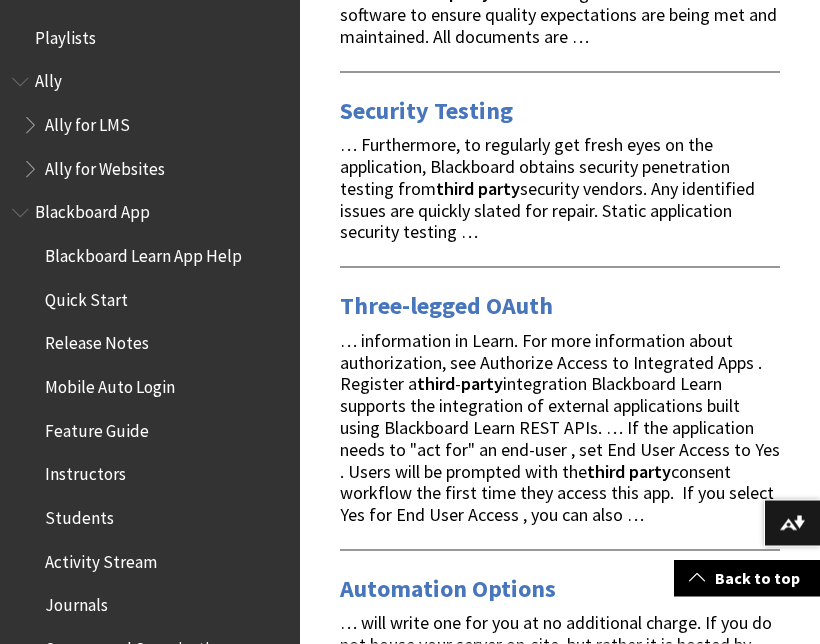 scroll, scrollTop: 2954, scrollLeft: 0, axis: vertical 